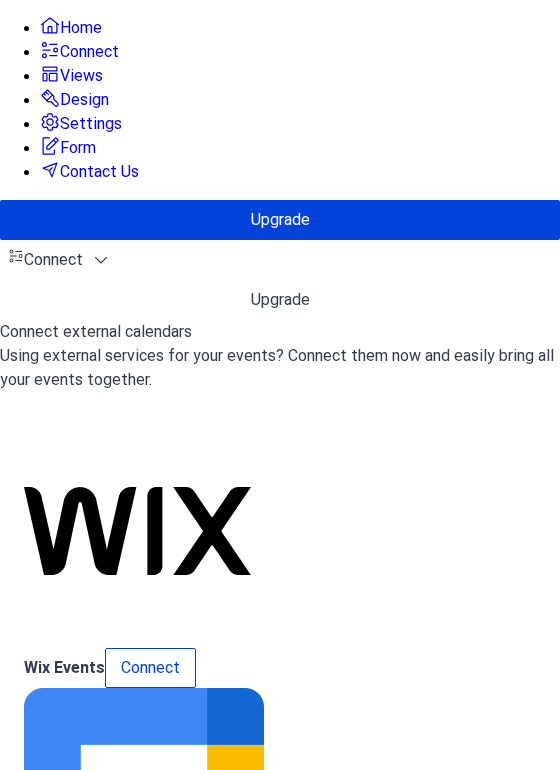 scroll, scrollTop: 0, scrollLeft: 0, axis: both 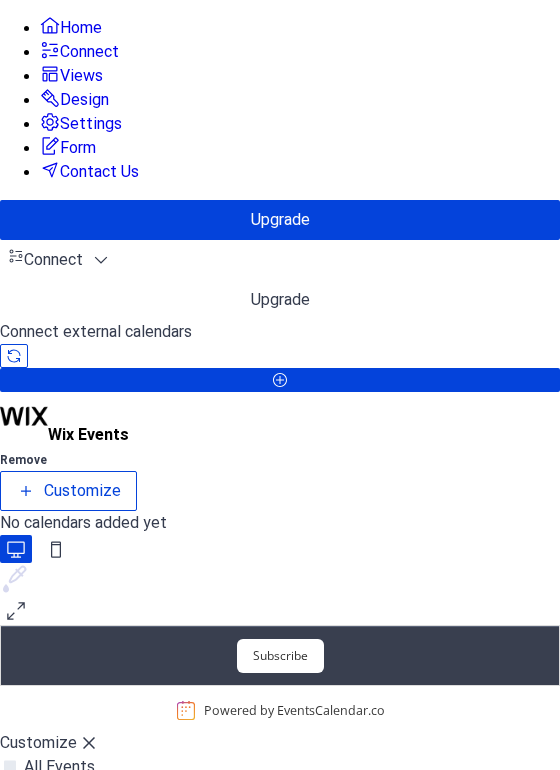 click on "OK" at bounding box center [113, 823] 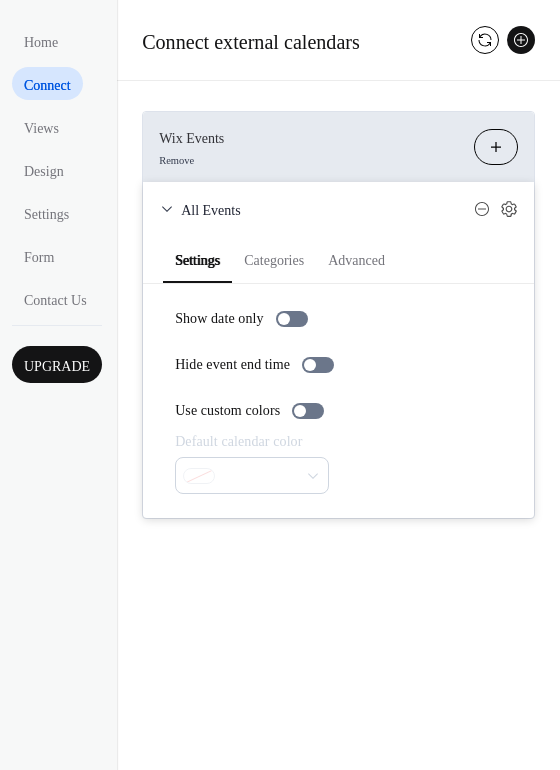 click on "Categories" at bounding box center (274, 258) 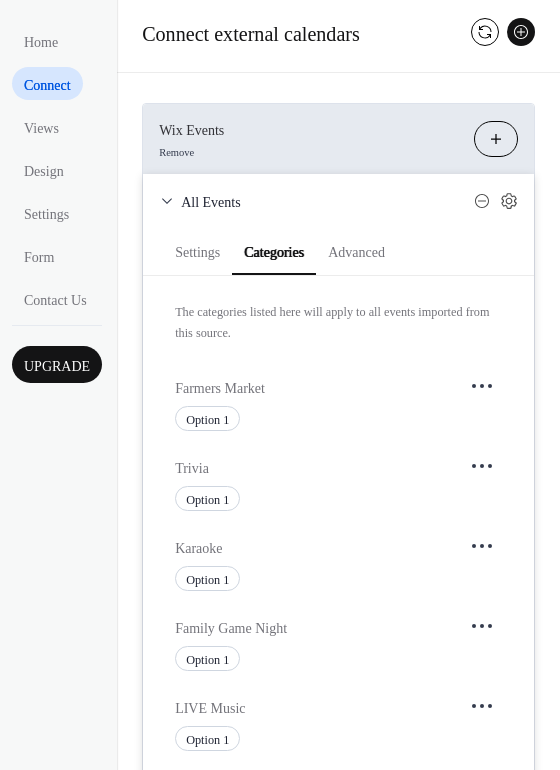 scroll, scrollTop: 0, scrollLeft: 0, axis: both 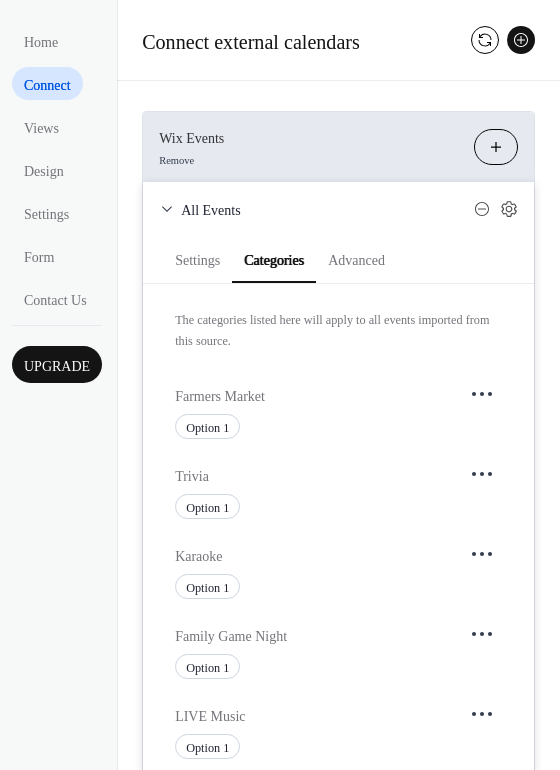 click on "Settings" at bounding box center [197, 258] 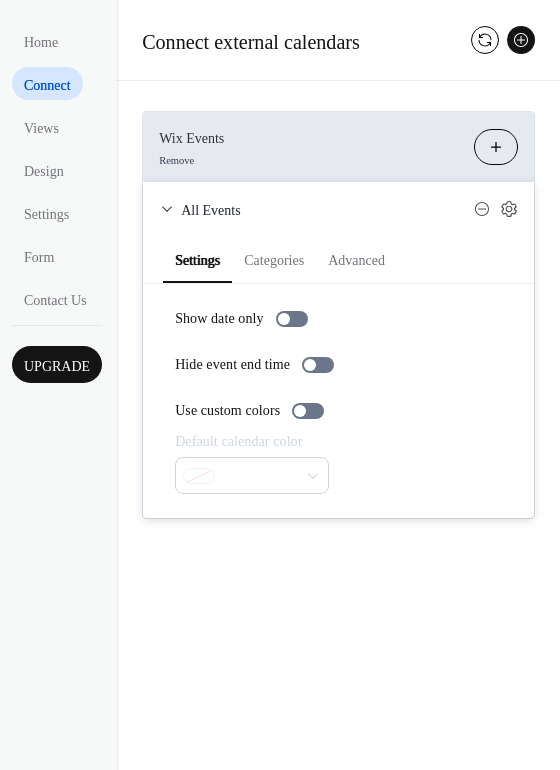 click at bounding box center [252, 475] 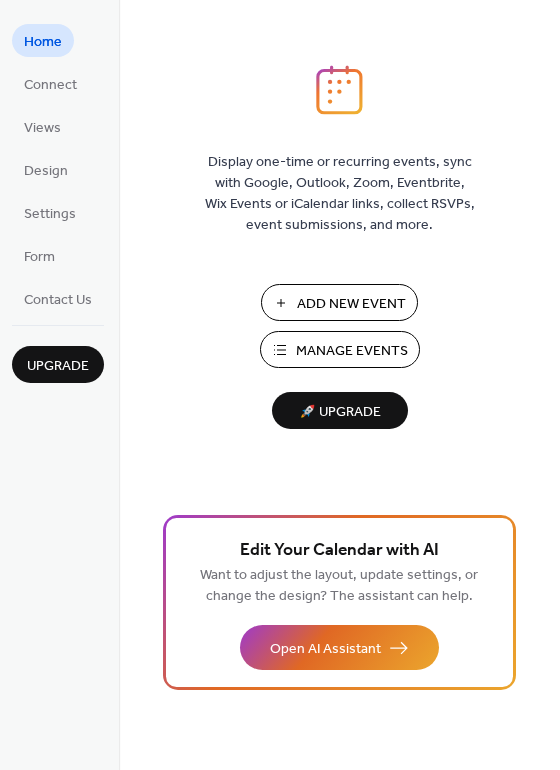 scroll, scrollTop: 0, scrollLeft: 0, axis: both 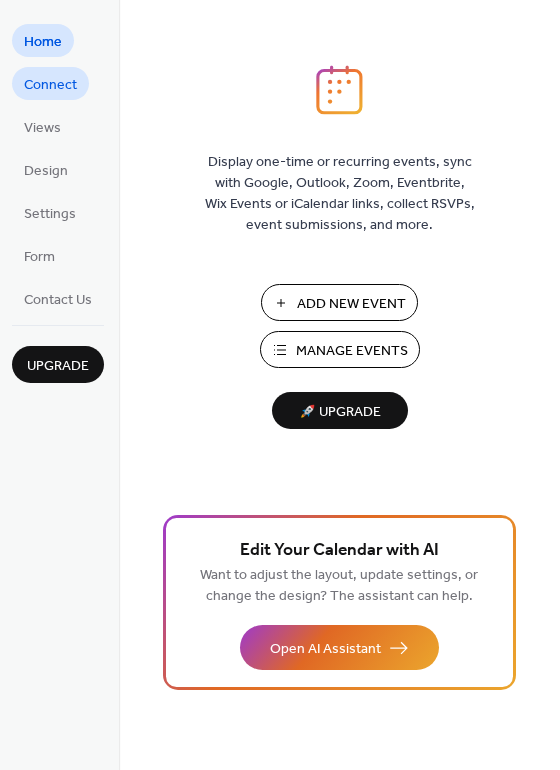 click on "Connect" at bounding box center [50, 85] 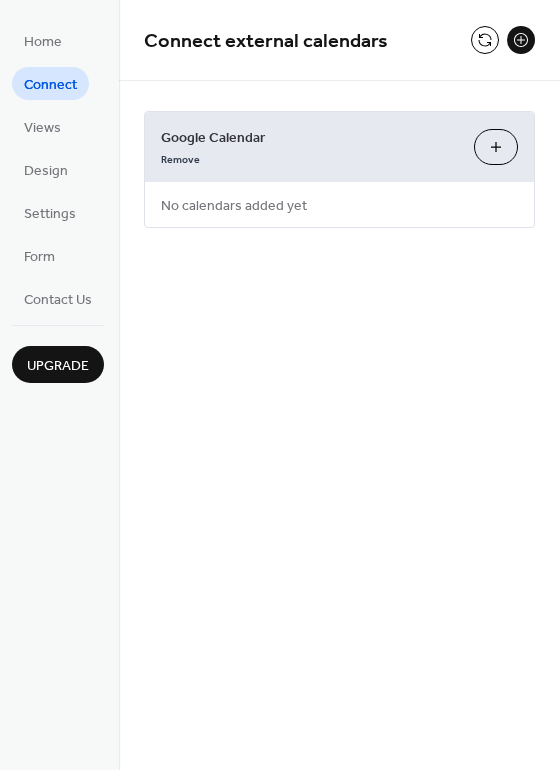 click at bounding box center [521, 40] 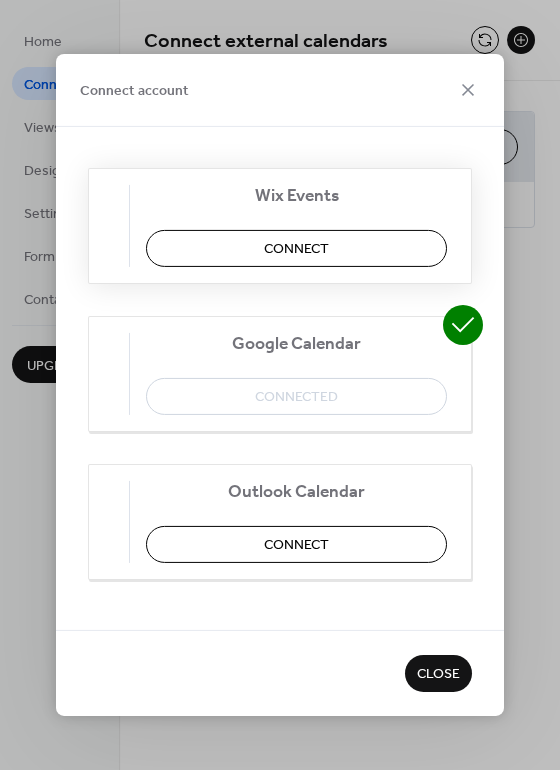 scroll, scrollTop: 0, scrollLeft: 0, axis: both 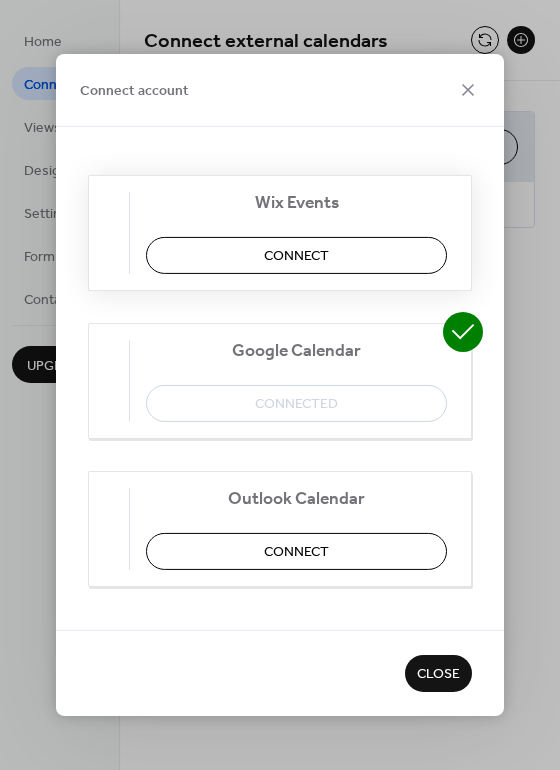 click on "Connect" at bounding box center [296, 255] 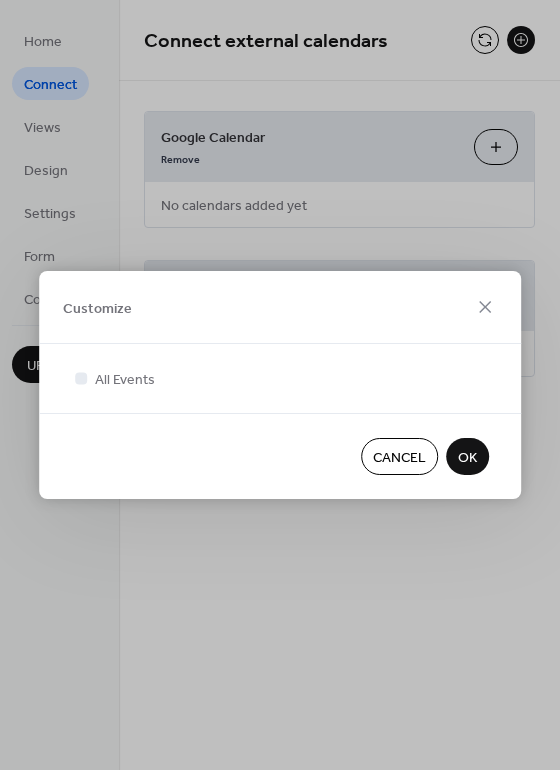 click on "OK" at bounding box center (467, 456) 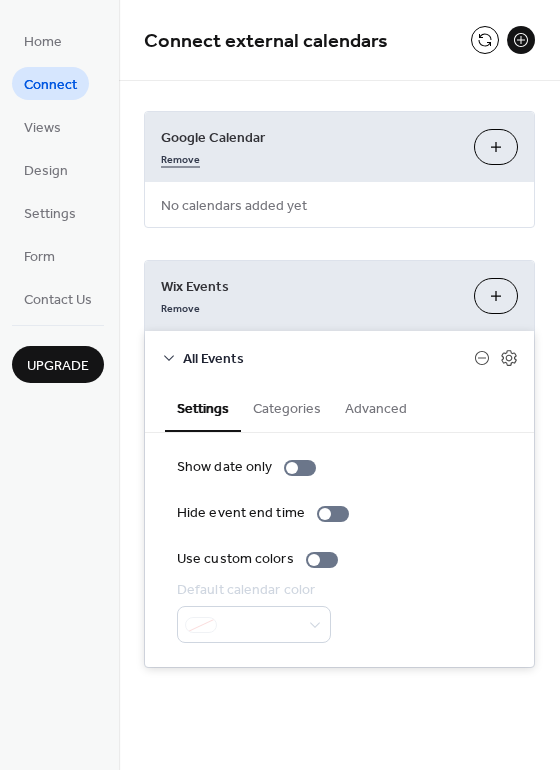 click on "Remove" at bounding box center [180, 157] 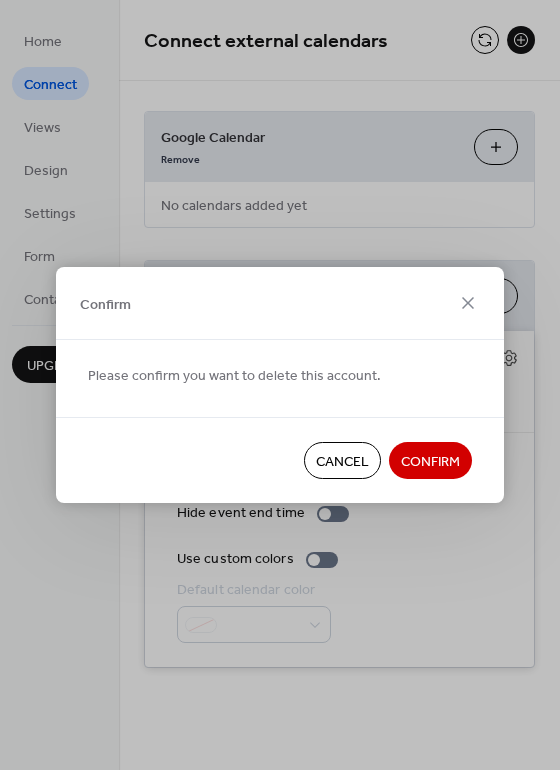 click on "Confirm" at bounding box center [430, 462] 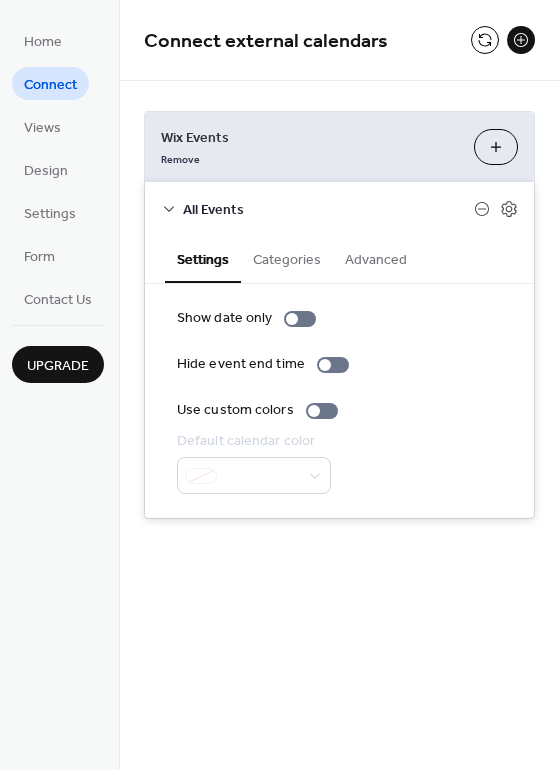click on "**********" at bounding box center (339, 315) 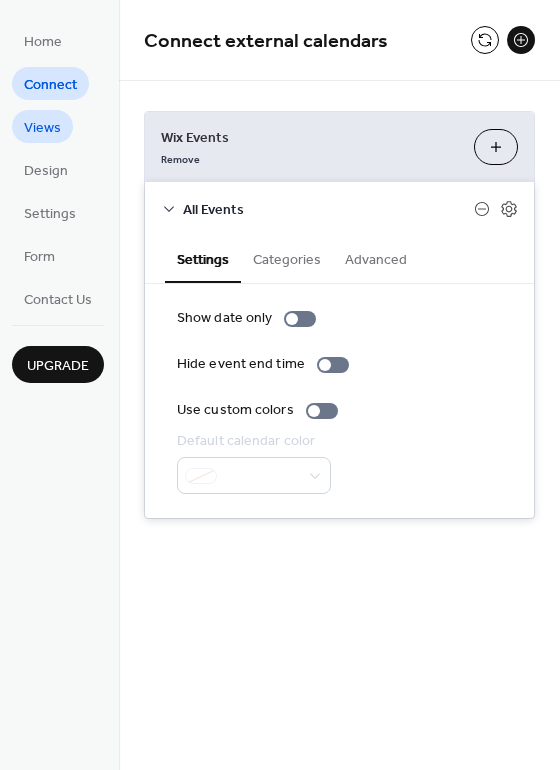 click on "Views" at bounding box center [42, 128] 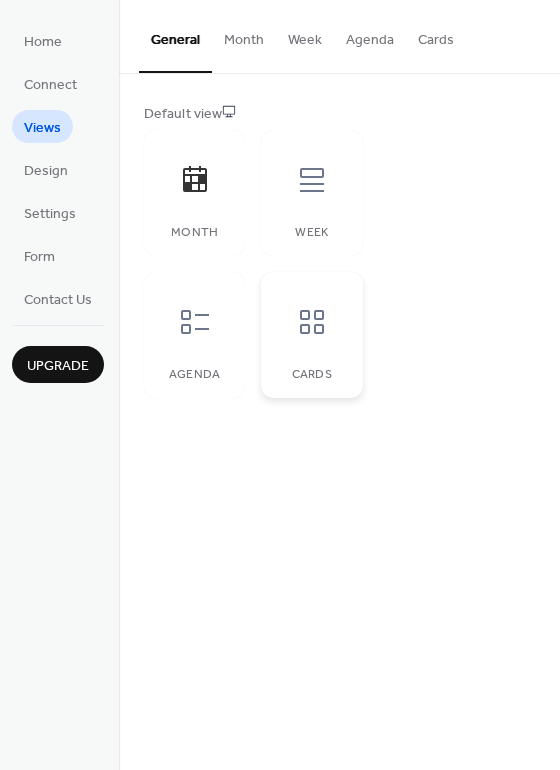 click 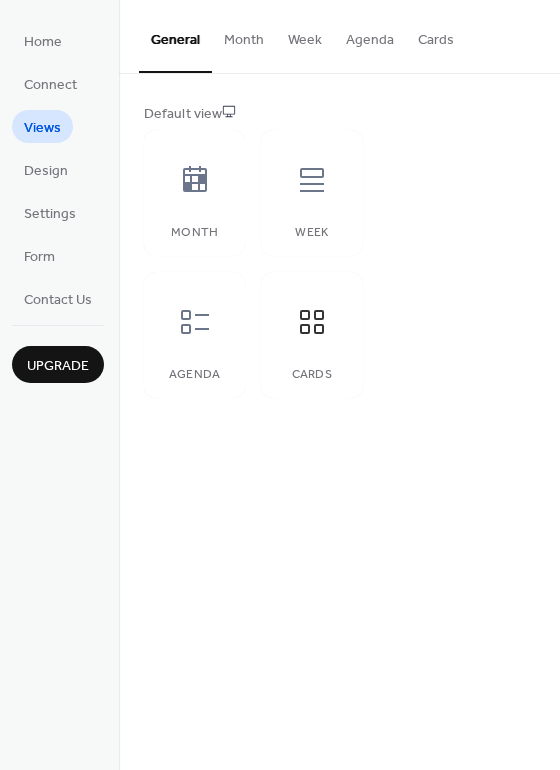 click on "Month" at bounding box center [244, 35] 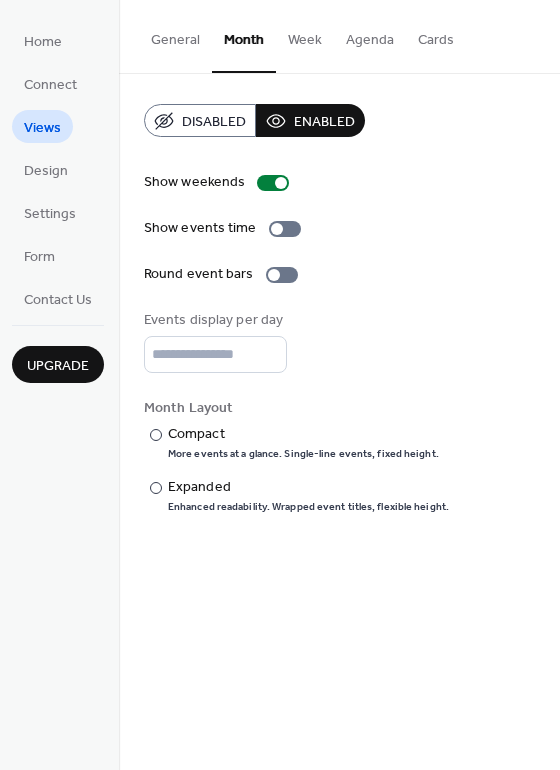 click on "Week" at bounding box center (305, 35) 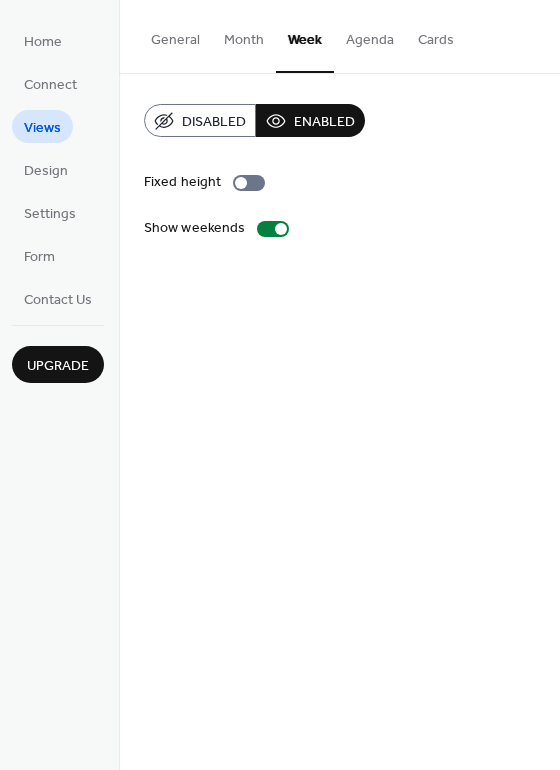 click on "Agenda" at bounding box center (370, 35) 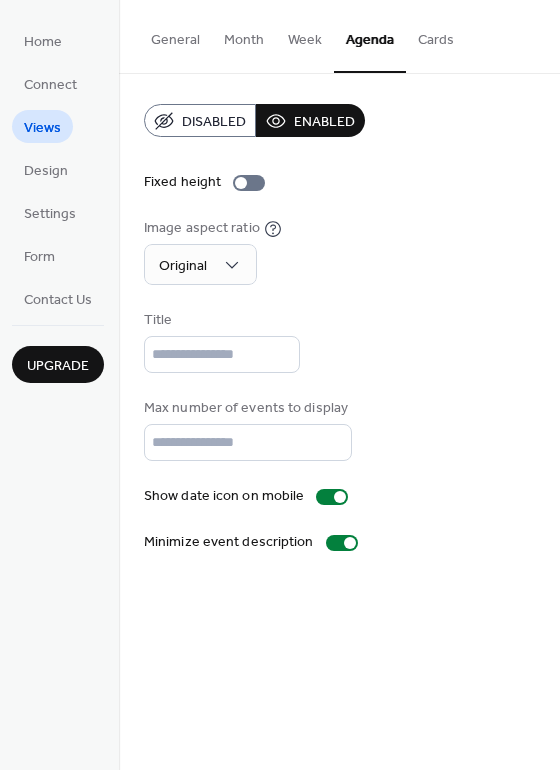 click on "Cards" at bounding box center (436, 35) 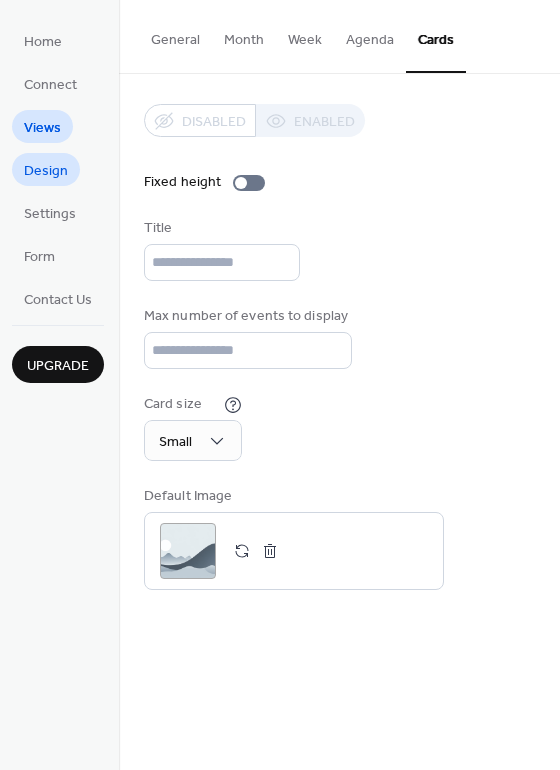 click on "Design" at bounding box center [46, 171] 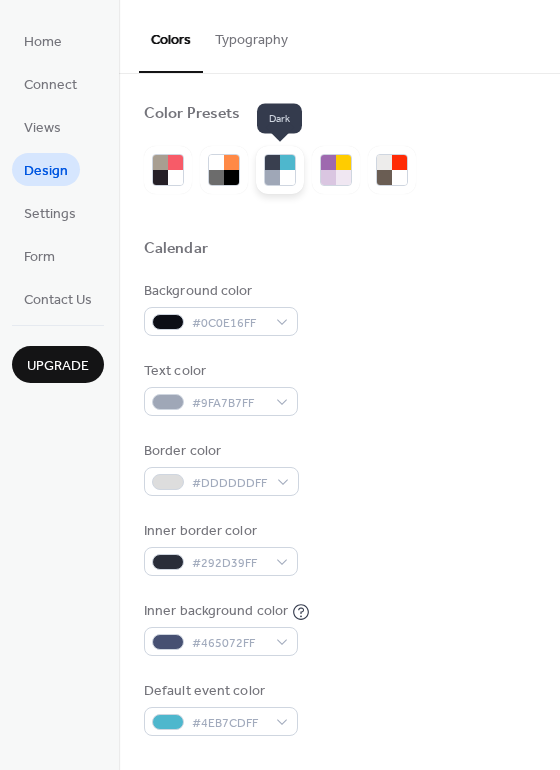 click at bounding box center (287, 162) 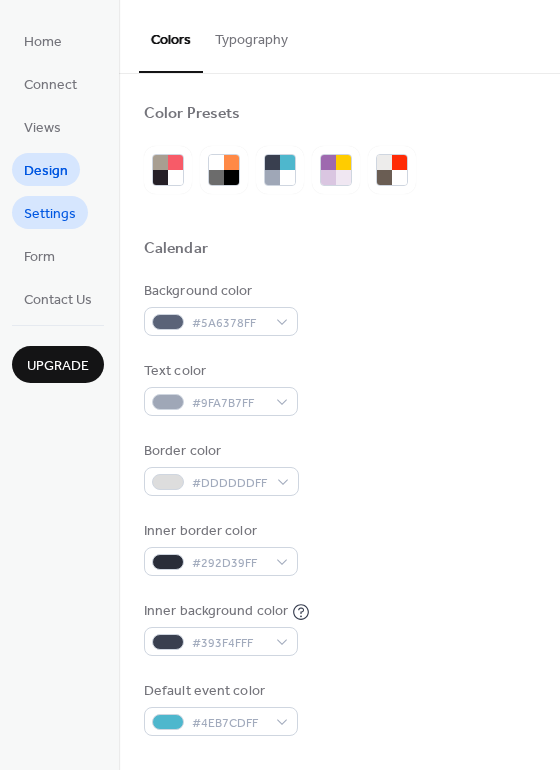 click on "Settings" at bounding box center (50, 214) 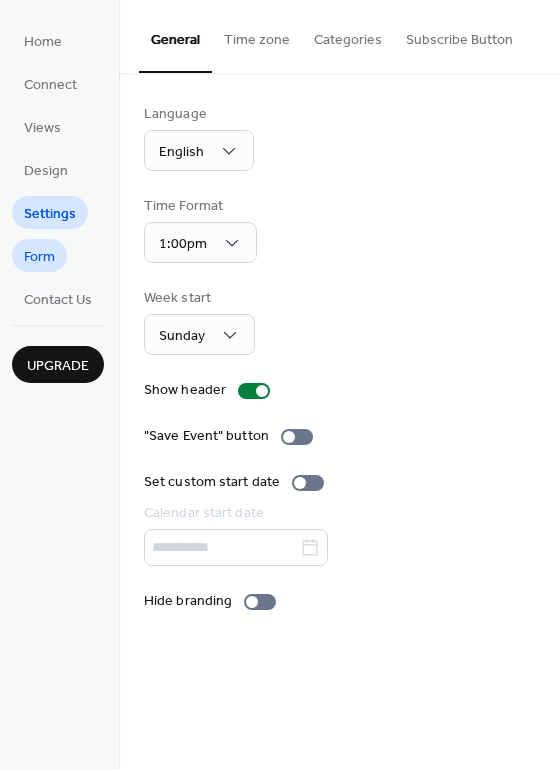 click on "Form" at bounding box center (39, 257) 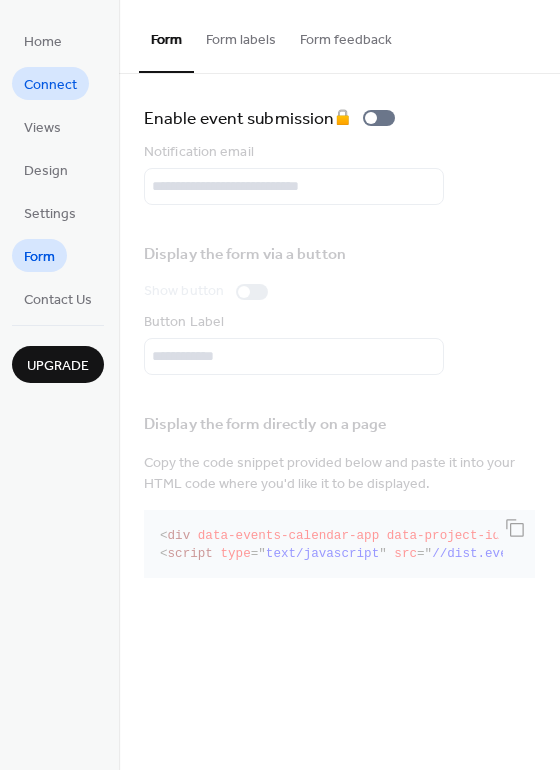 click on "Connect" at bounding box center [50, 85] 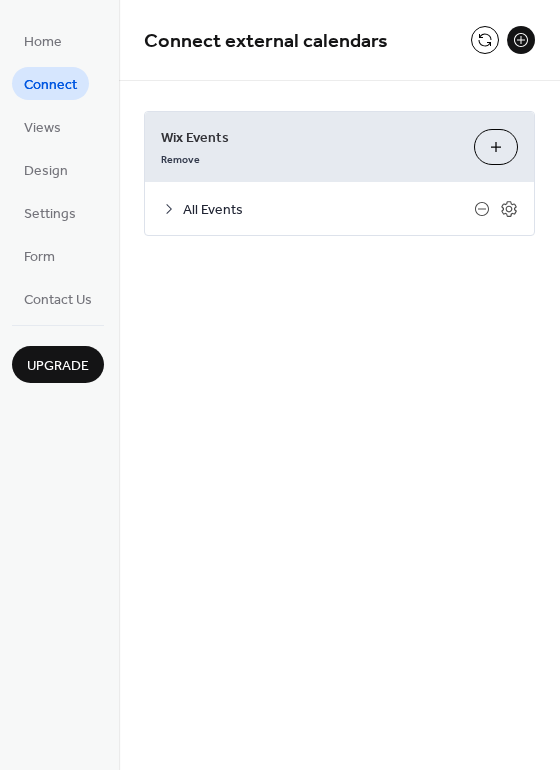 click on "Upgrade" at bounding box center (58, 366) 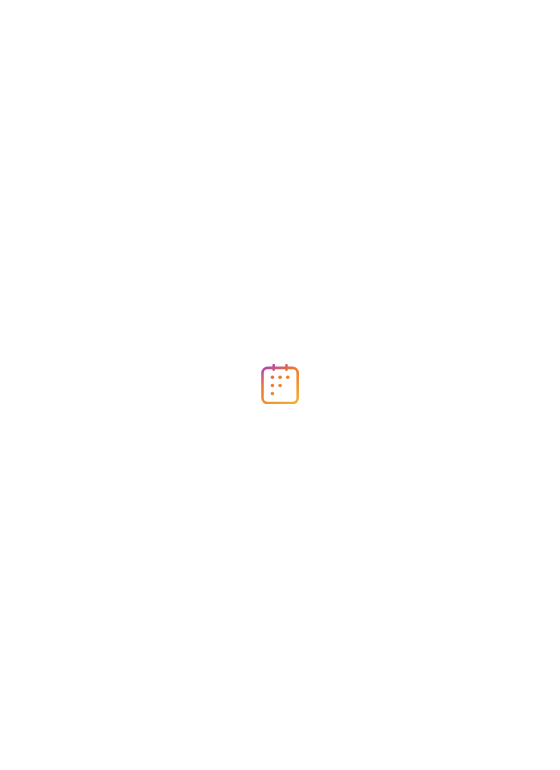 scroll, scrollTop: 0, scrollLeft: 0, axis: both 